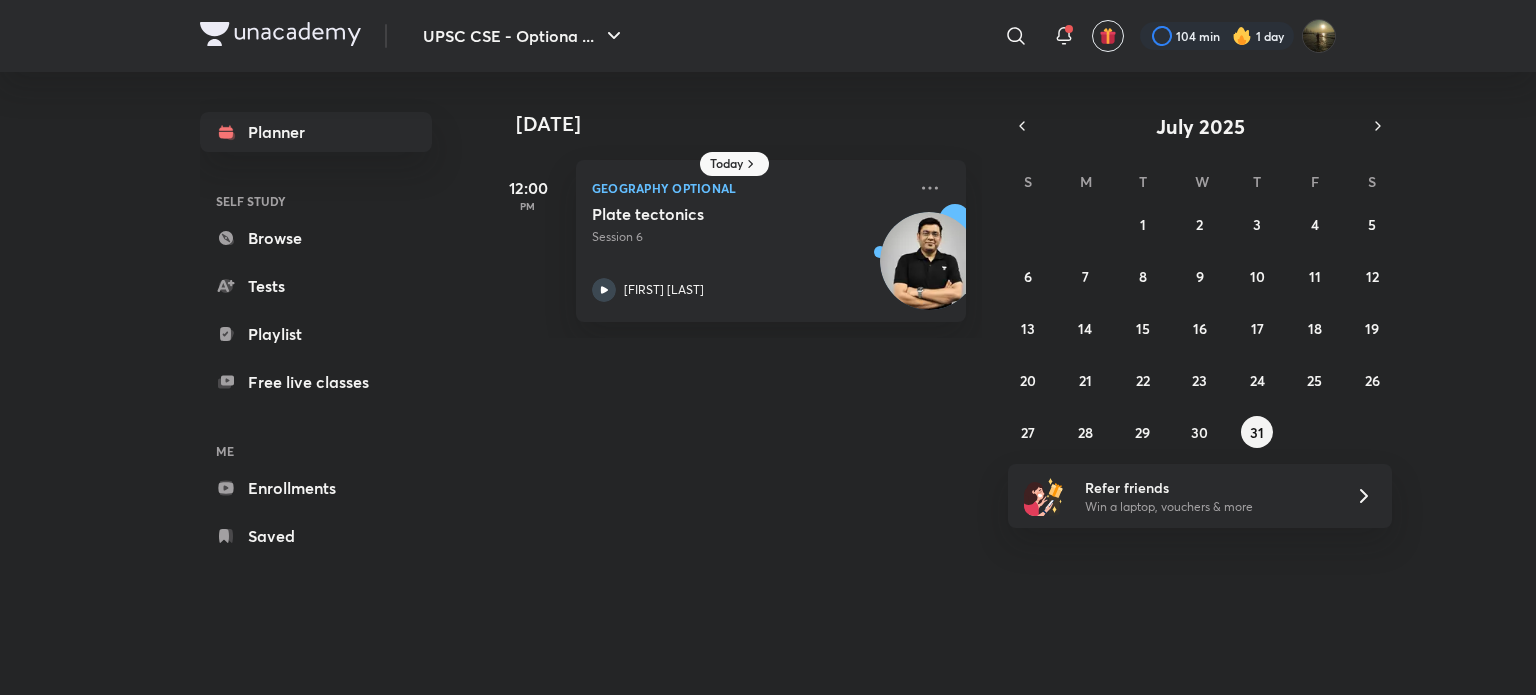scroll, scrollTop: 0, scrollLeft: 0, axis: both 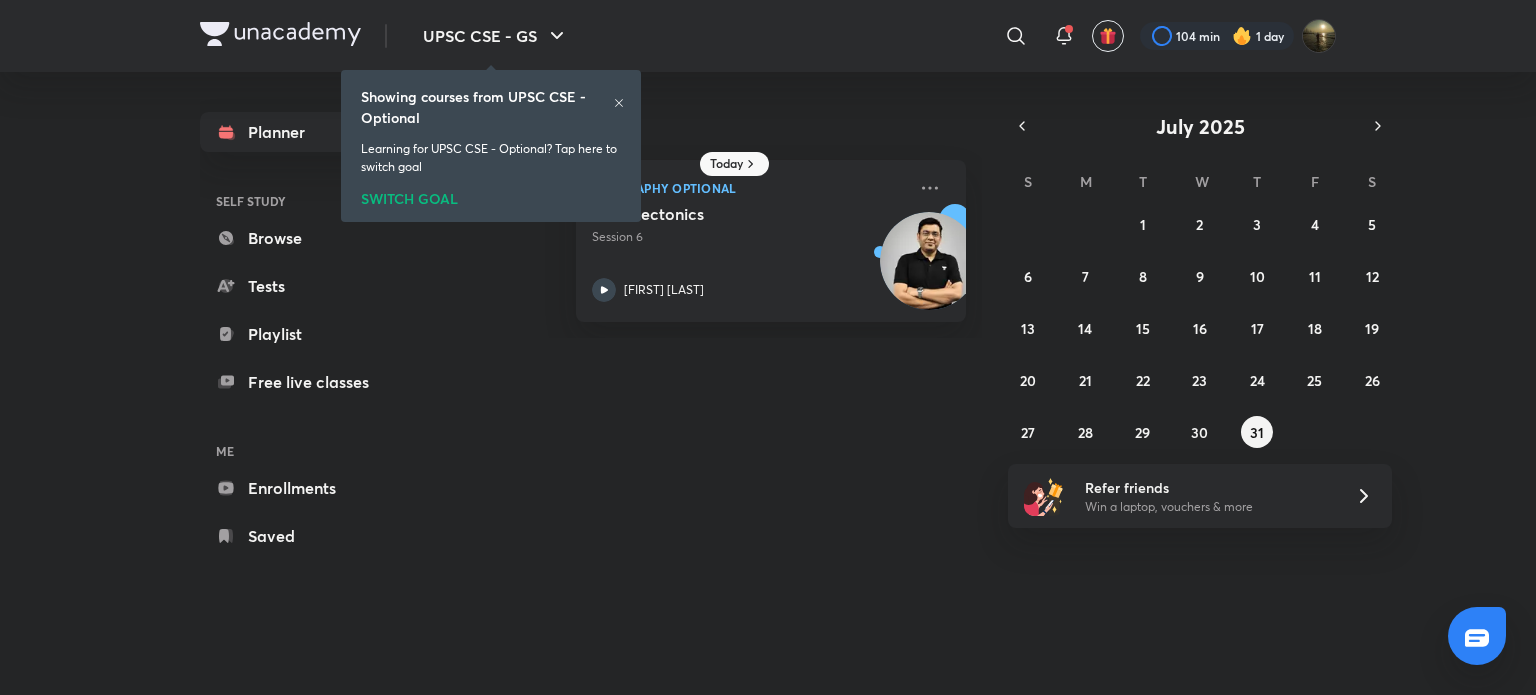 click 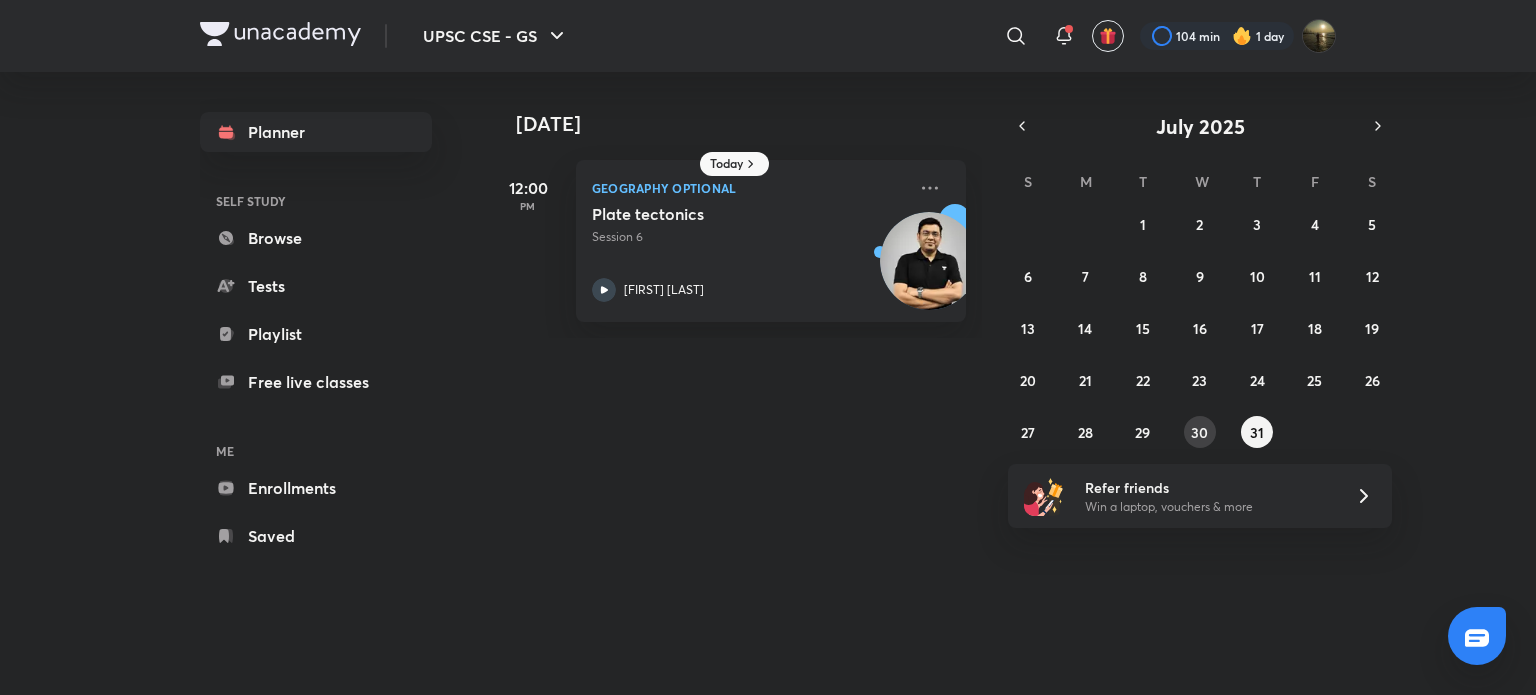 click on "30" at bounding box center (1199, 432) 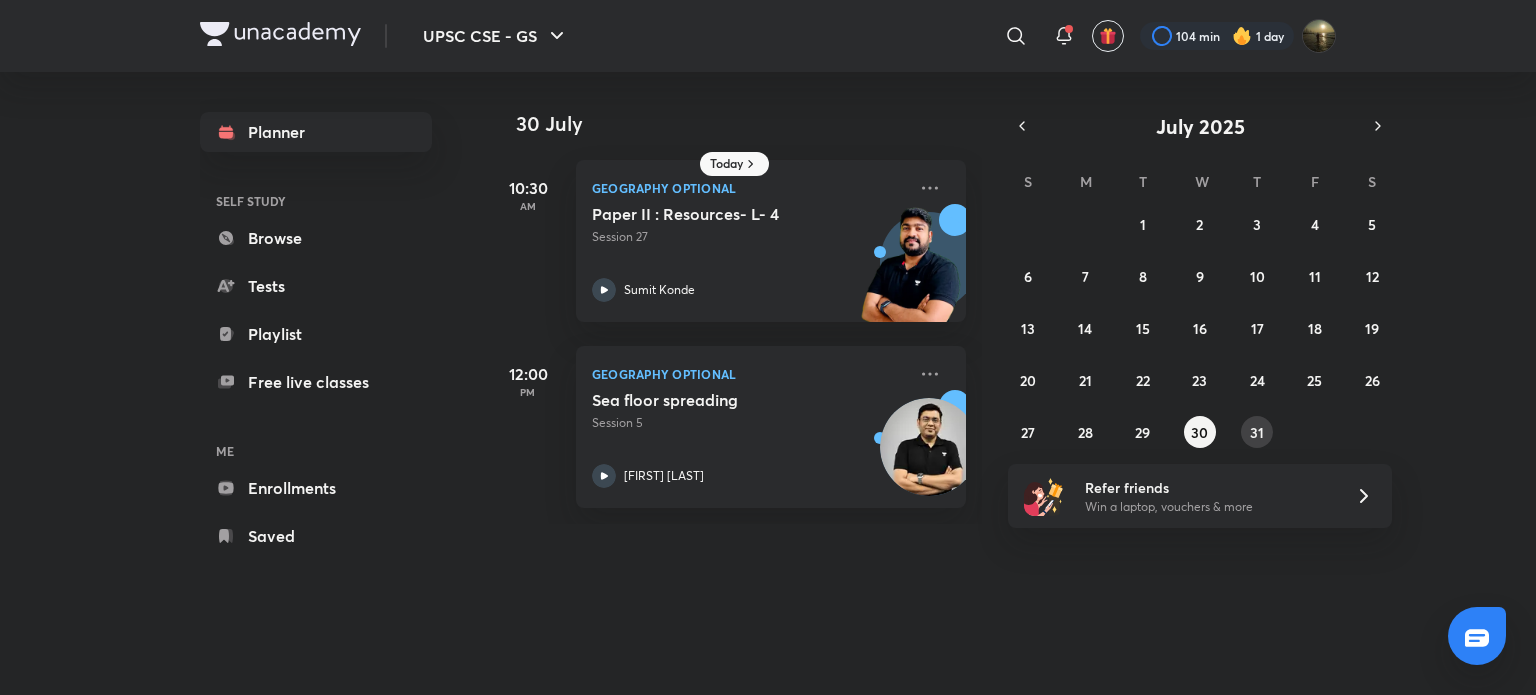 click on "31" at bounding box center (1257, 432) 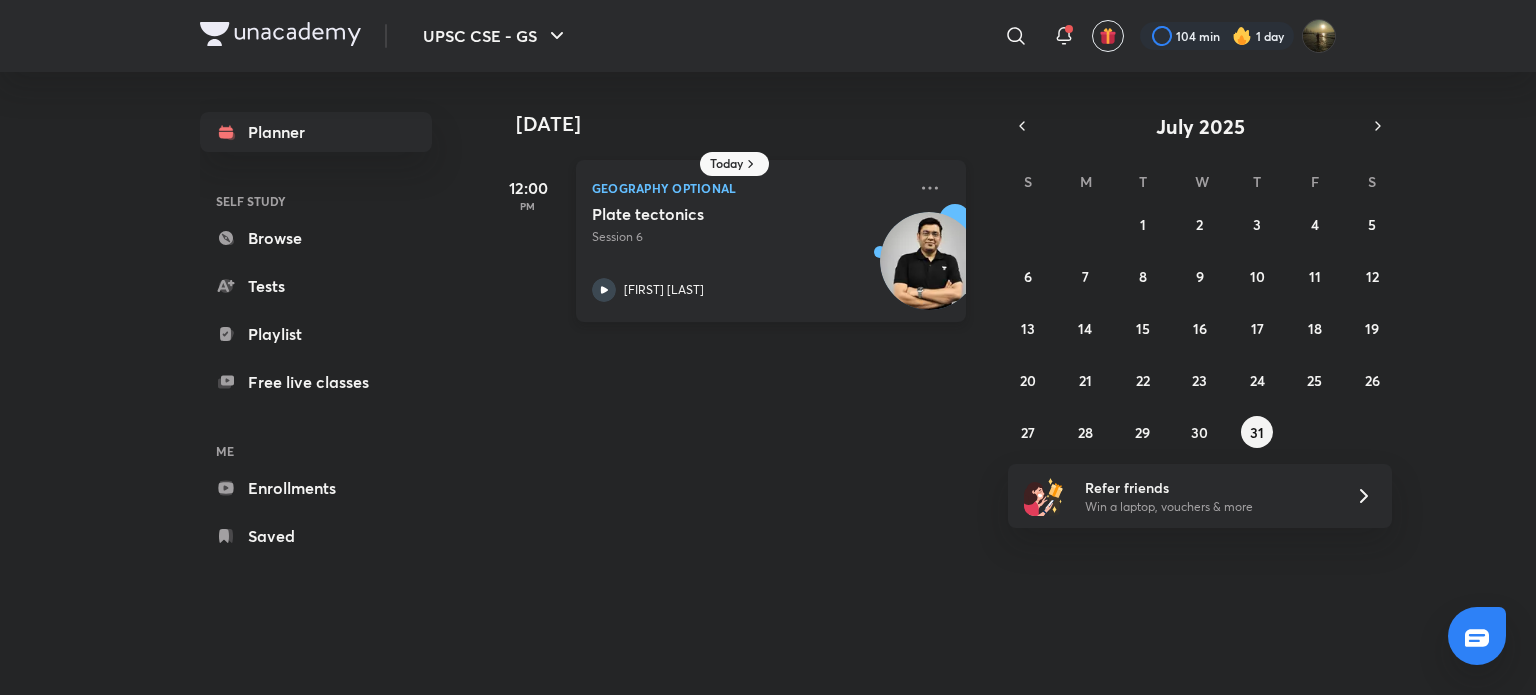 click on "Plate tectonics" at bounding box center [716, 214] 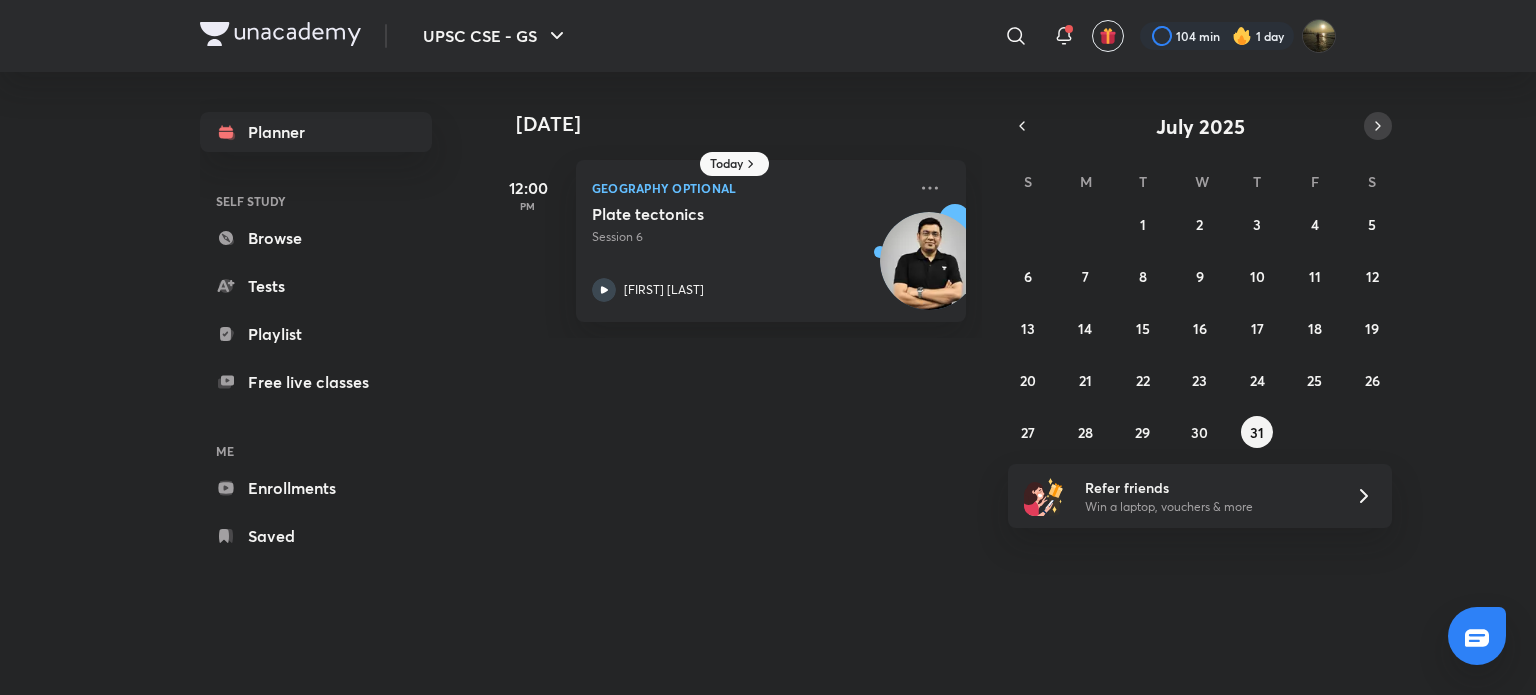 click at bounding box center [1378, 126] 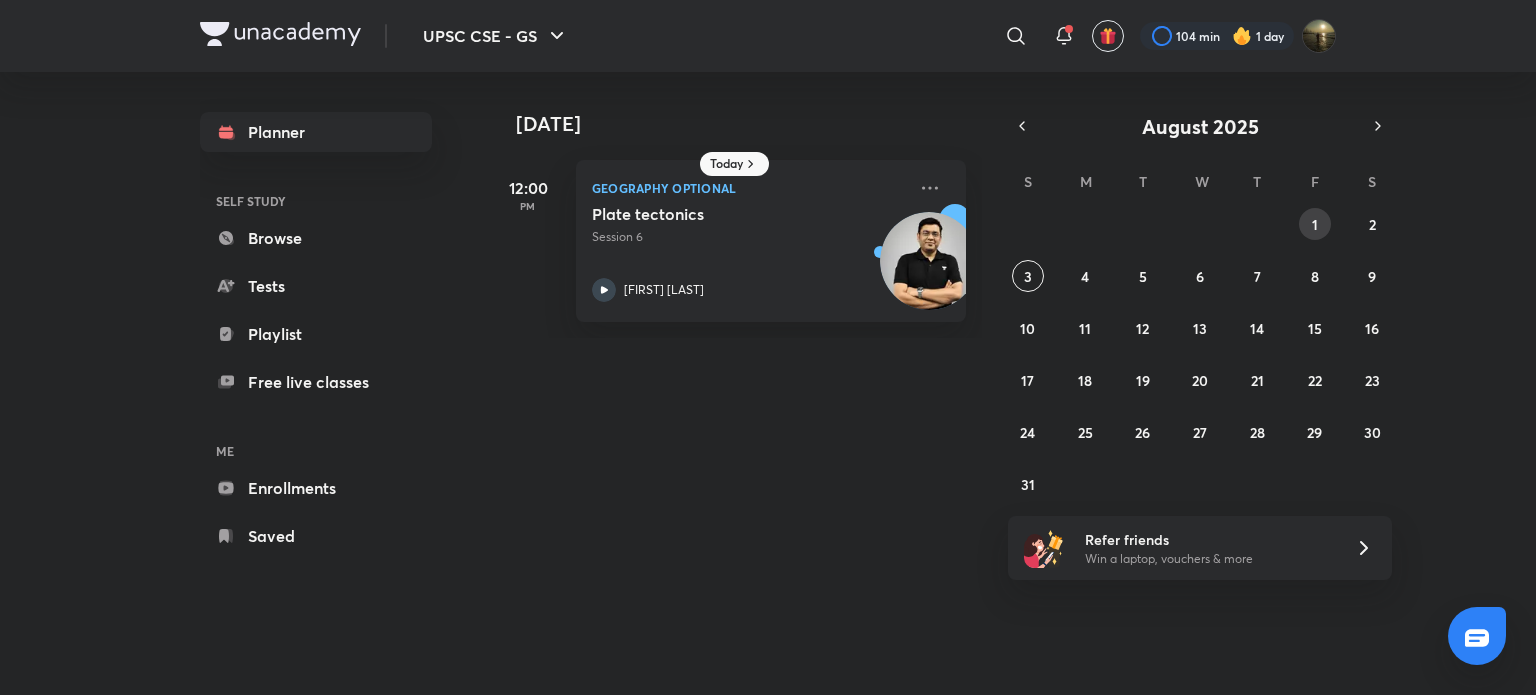 click on "1" at bounding box center [1315, 224] 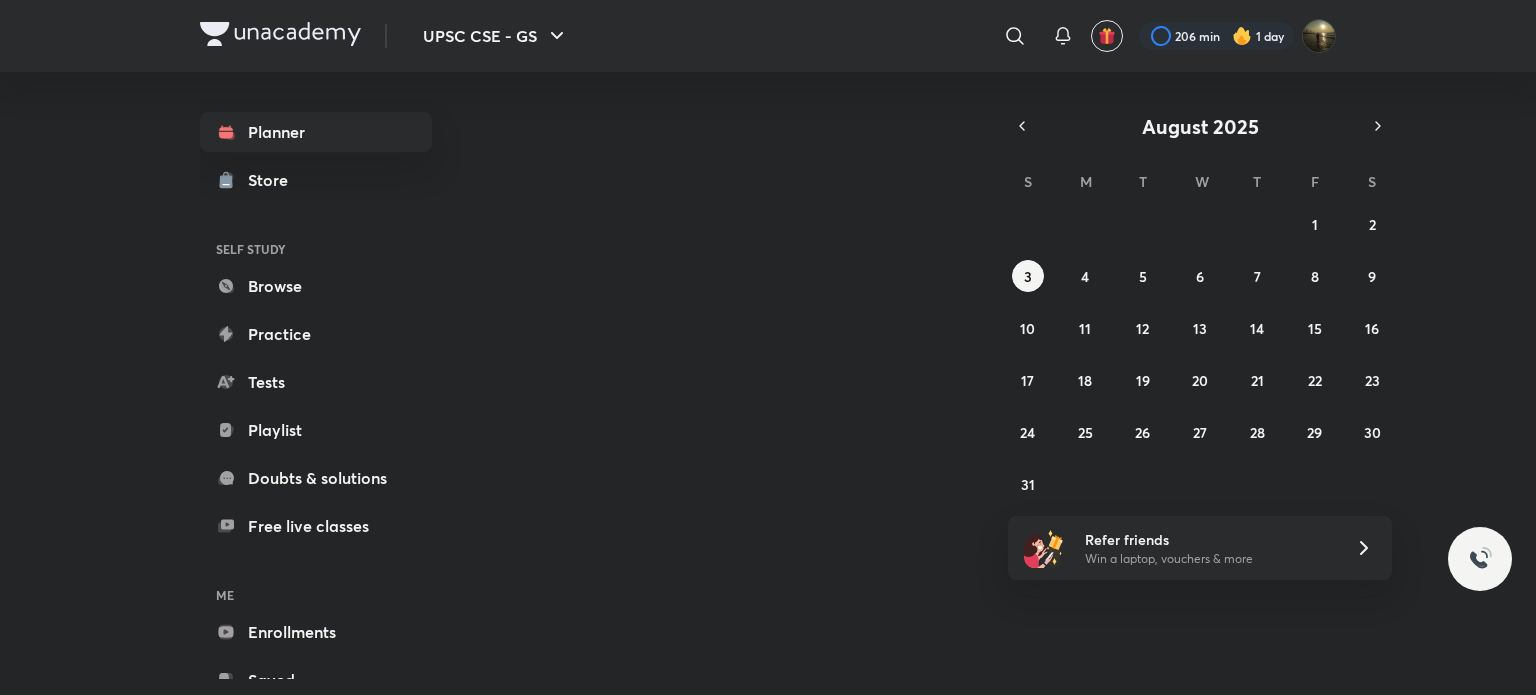 scroll, scrollTop: 0, scrollLeft: 0, axis: both 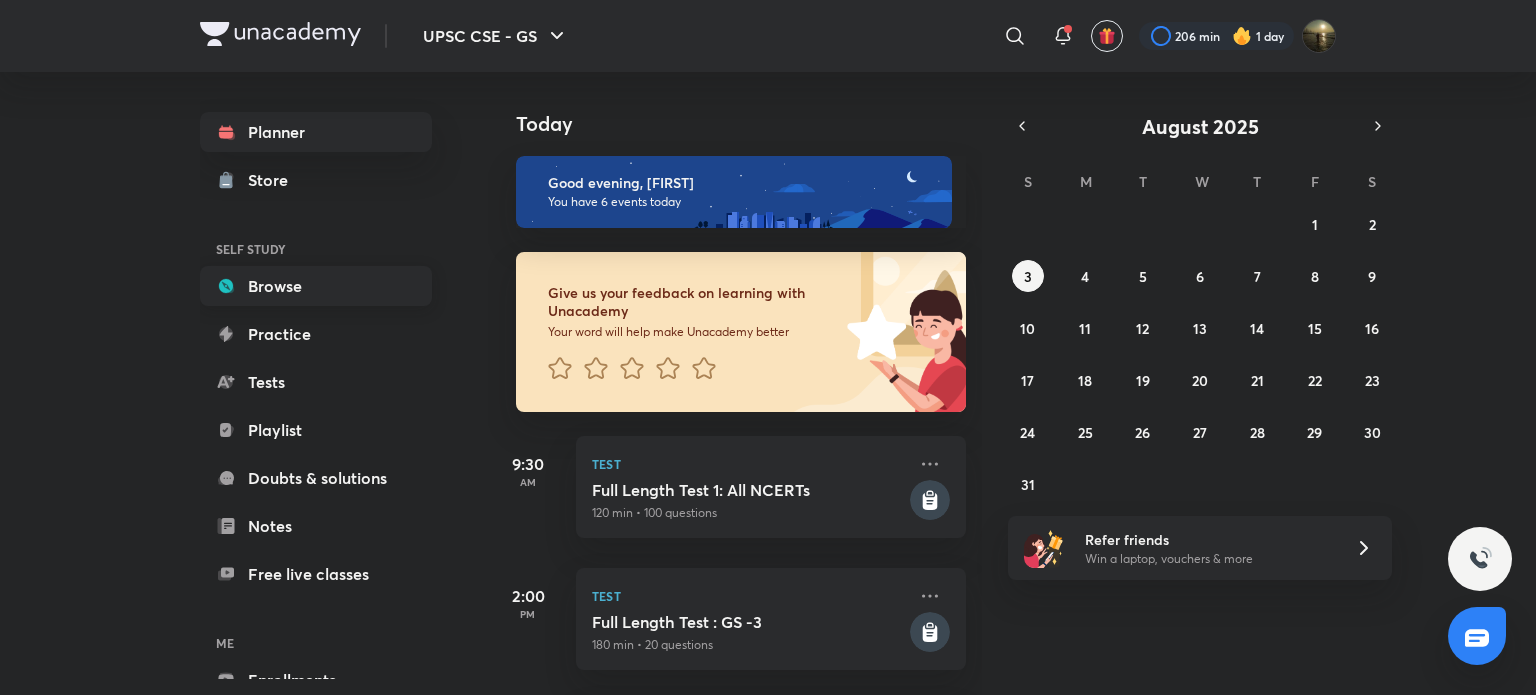 click on "Browse" at bounding box center (316, 286) 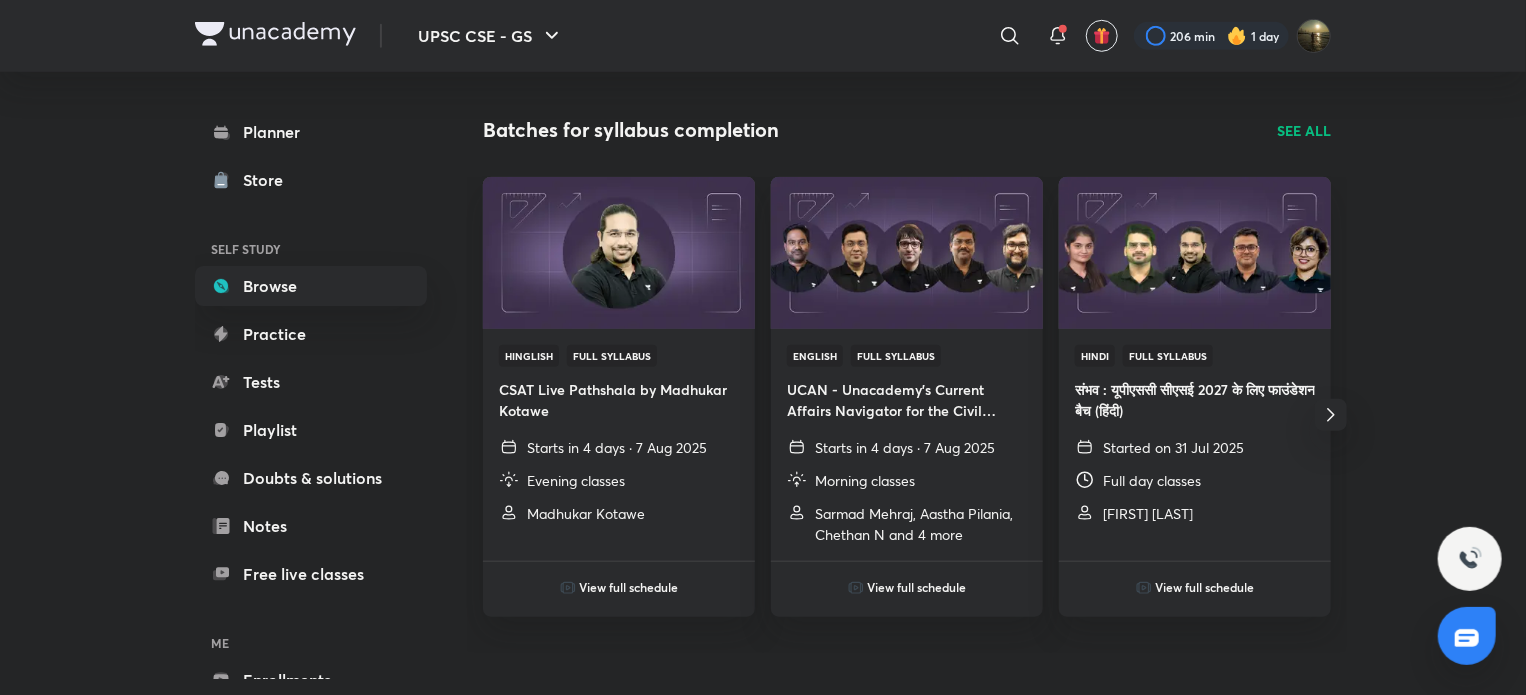 scroll, scrollTop: 700, scrollLeft: 0, axis: vertical 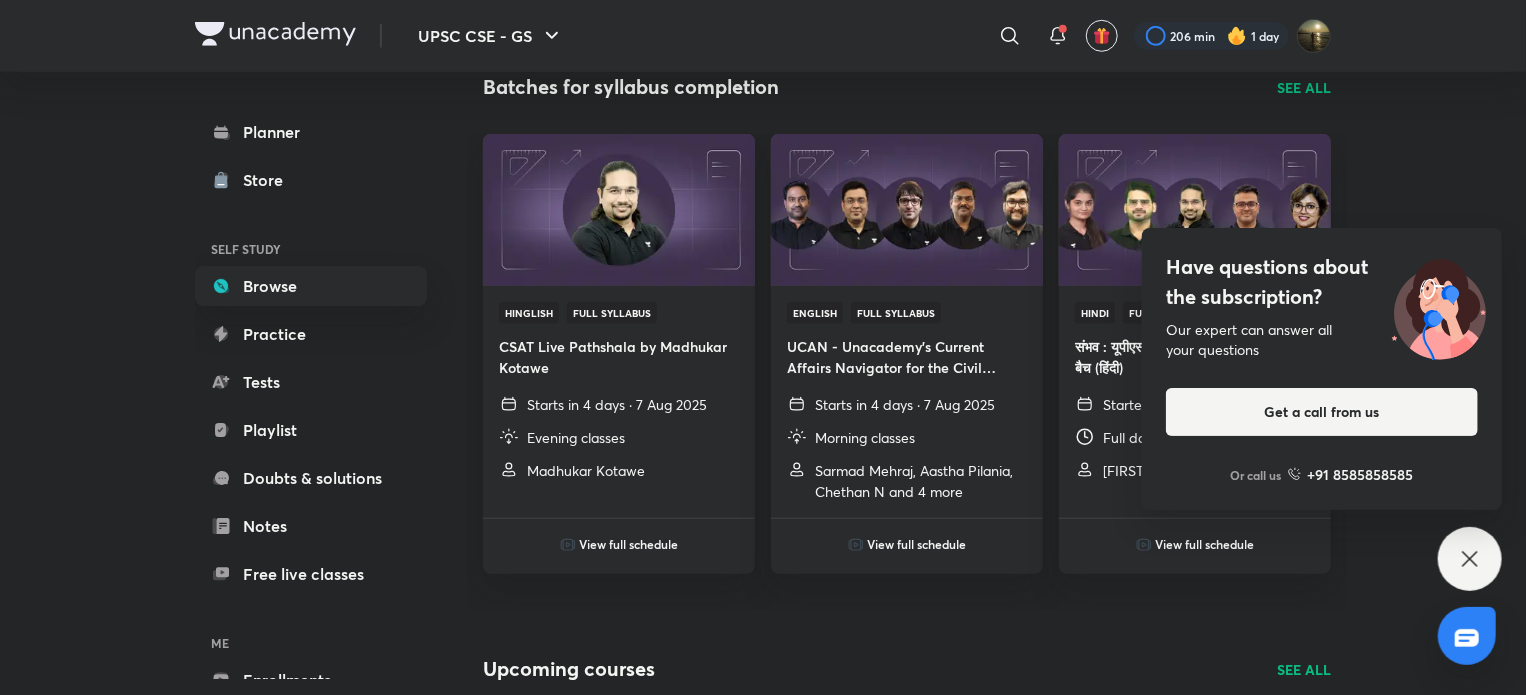 click 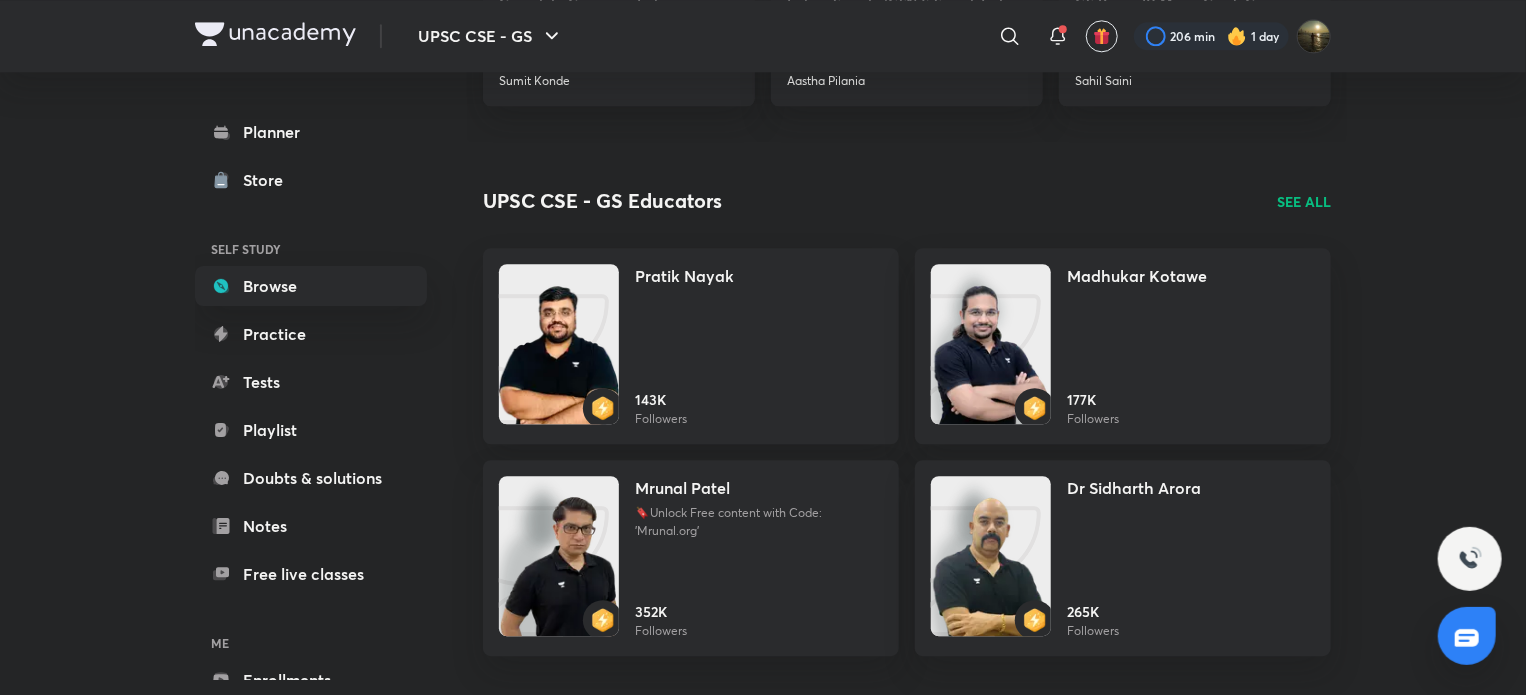 scroll, scrollTop: 2651, scrollLeft: 0, axis: vertical 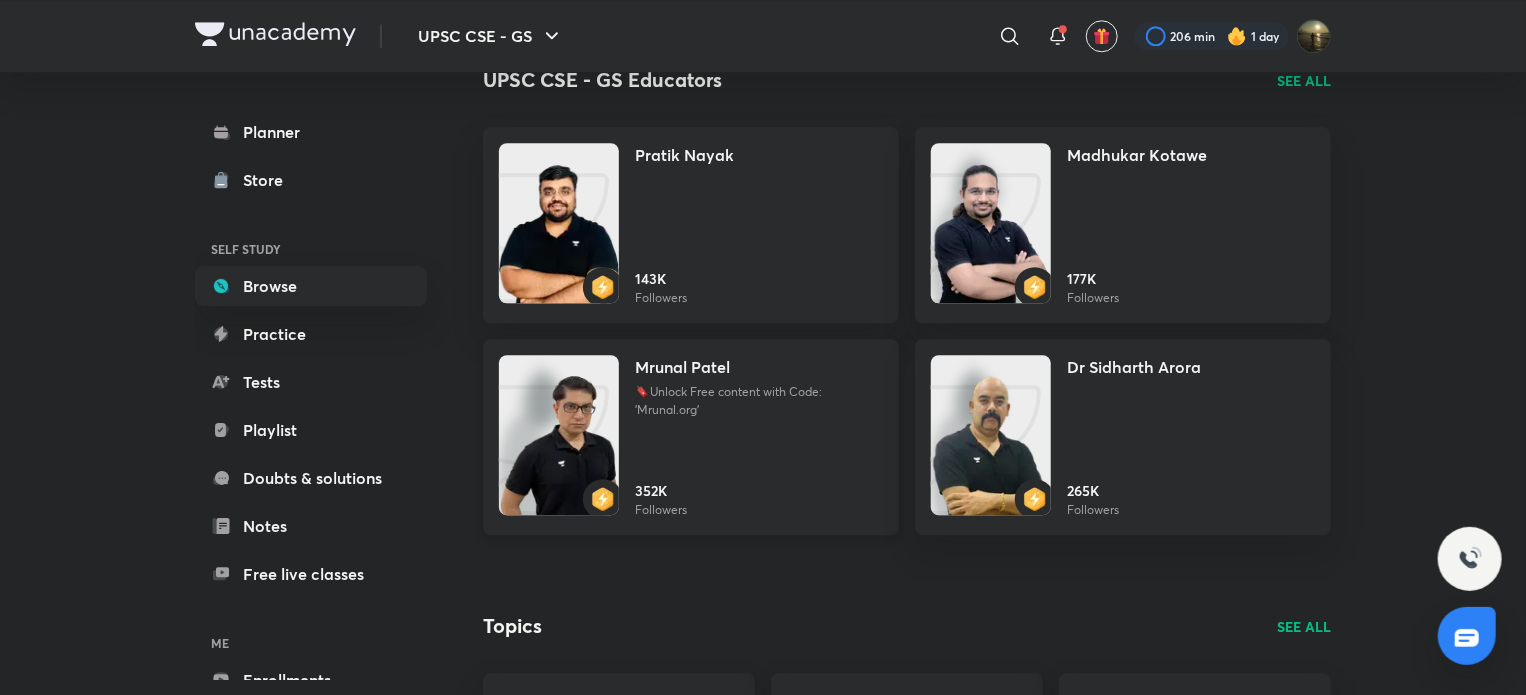 click on "🔖Unlock Free content with Code: 'Mrunal.org'" at bounding box center [759, 401] 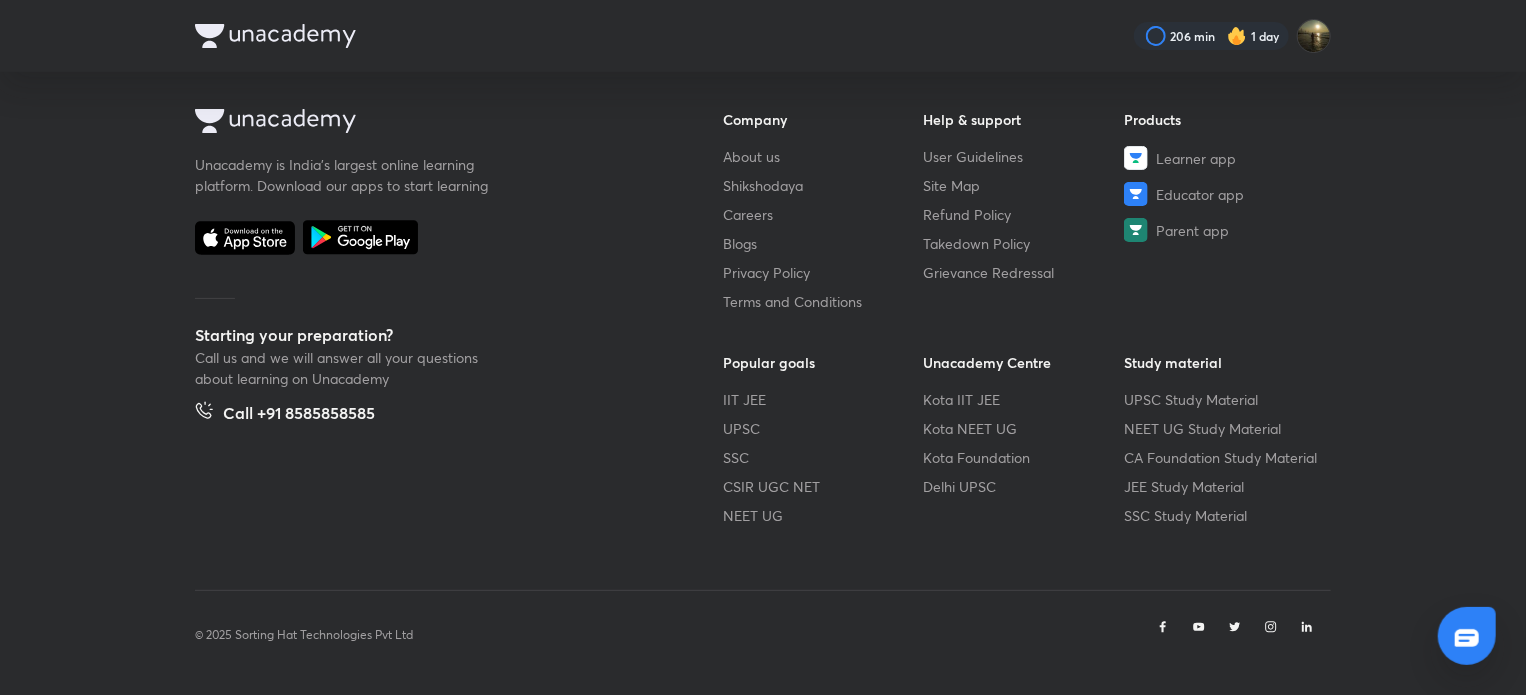 scroll, scrollTop: 0, scrollLeft: 0, axis: both 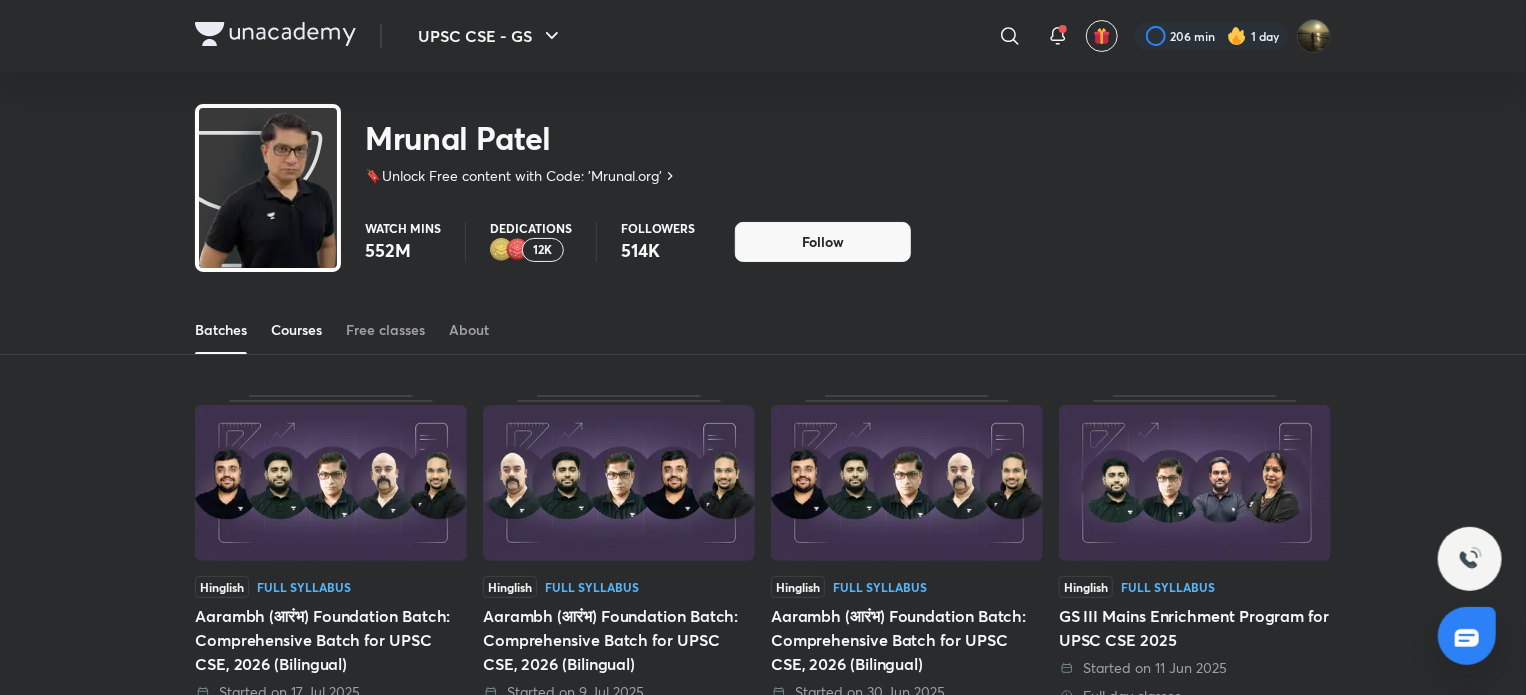 click on "Courses" at bounding box center [296, 330] 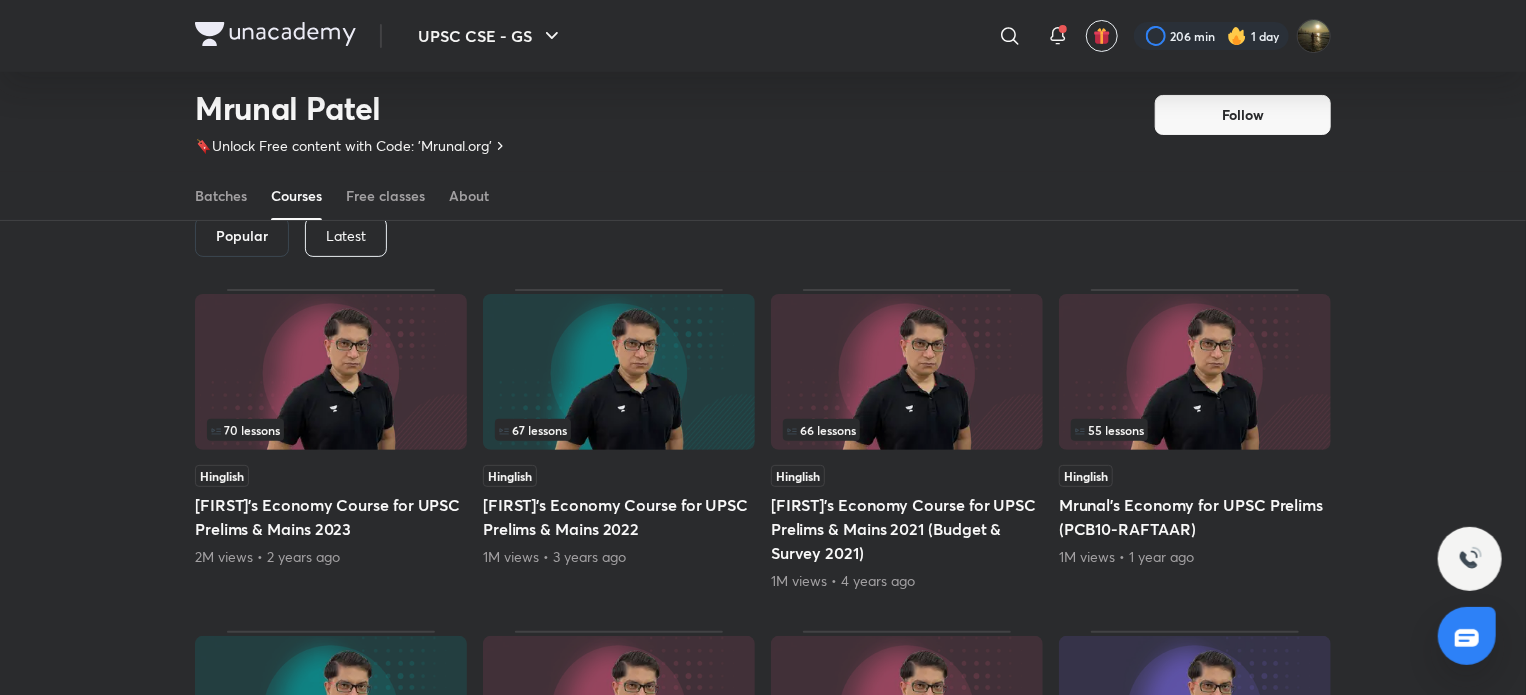 scroll, scrollTop: 0, scrollLeft: 0, axis: both 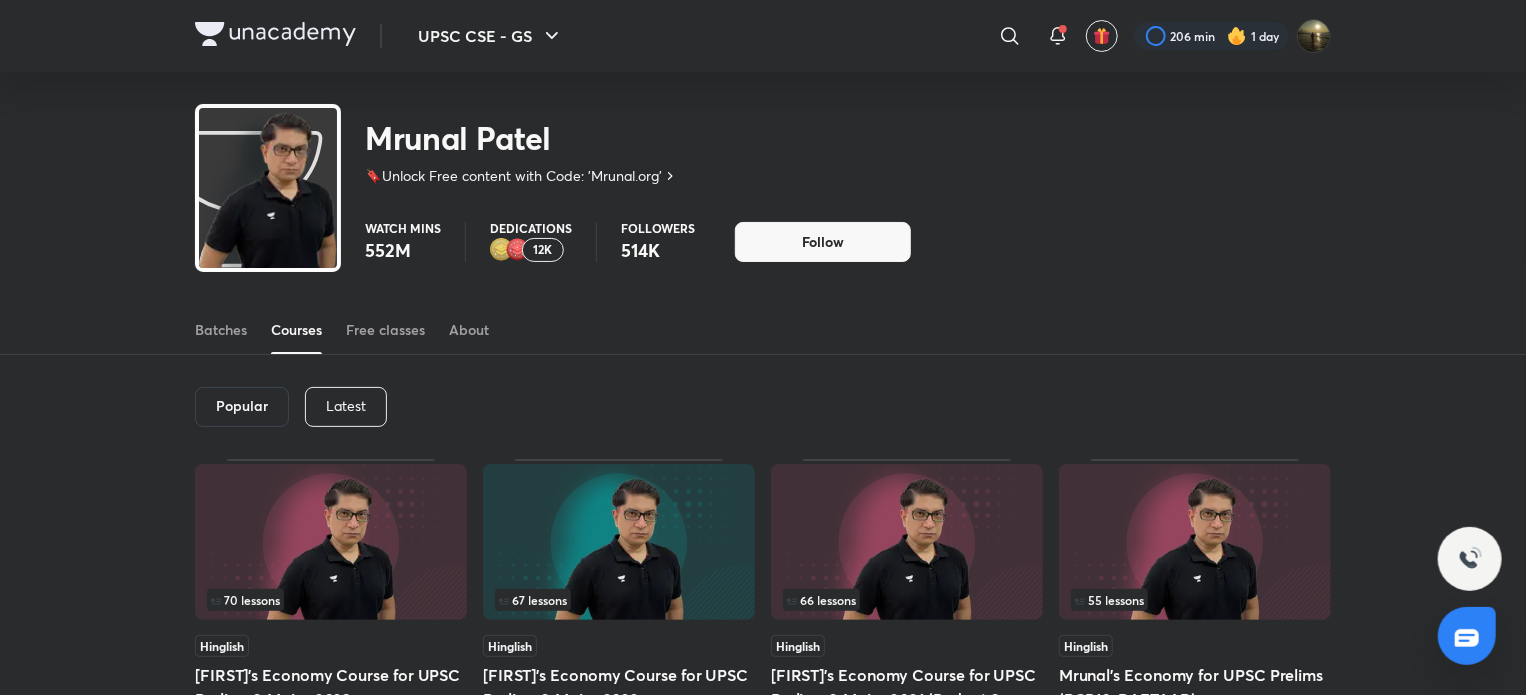 click on "Latest" at bounding box center (346, 406) 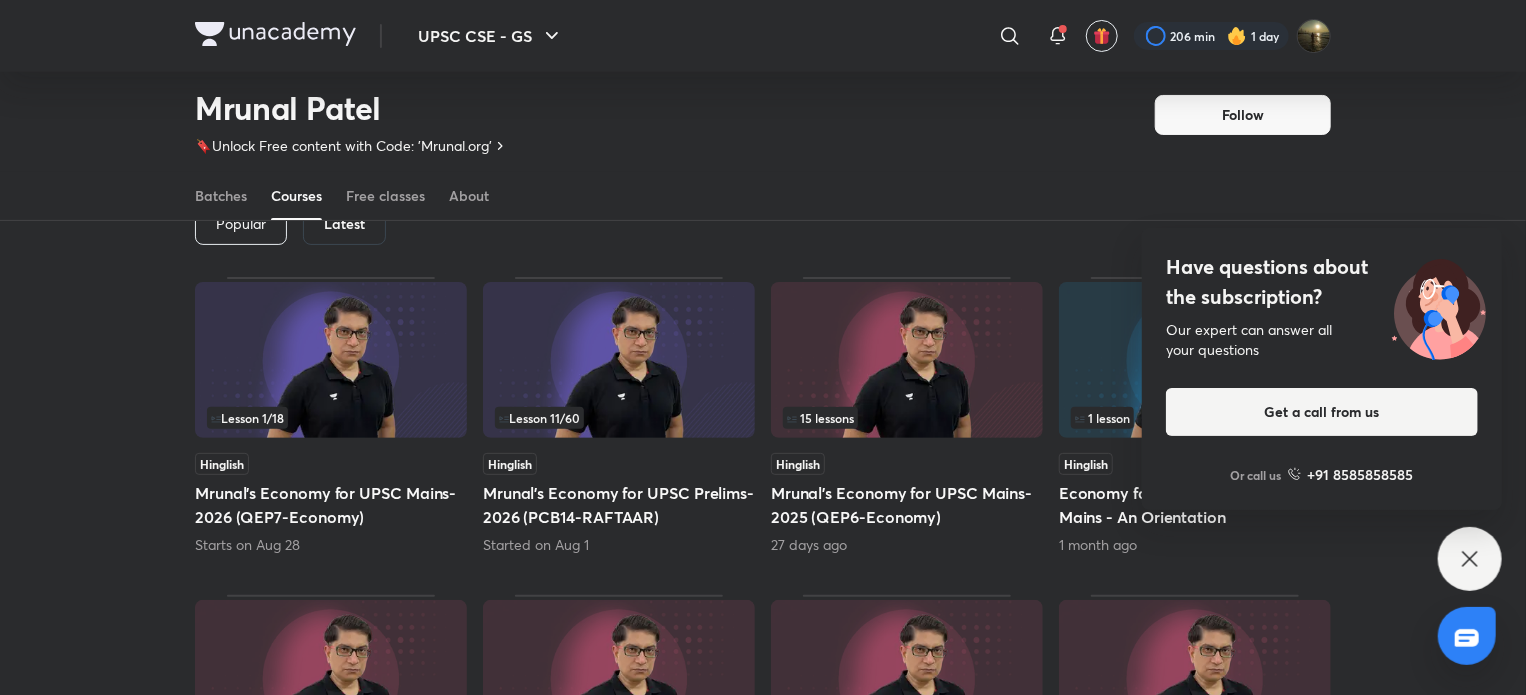 scroll, scrollTop: 86, scrollLeft: 0, axis: vertical 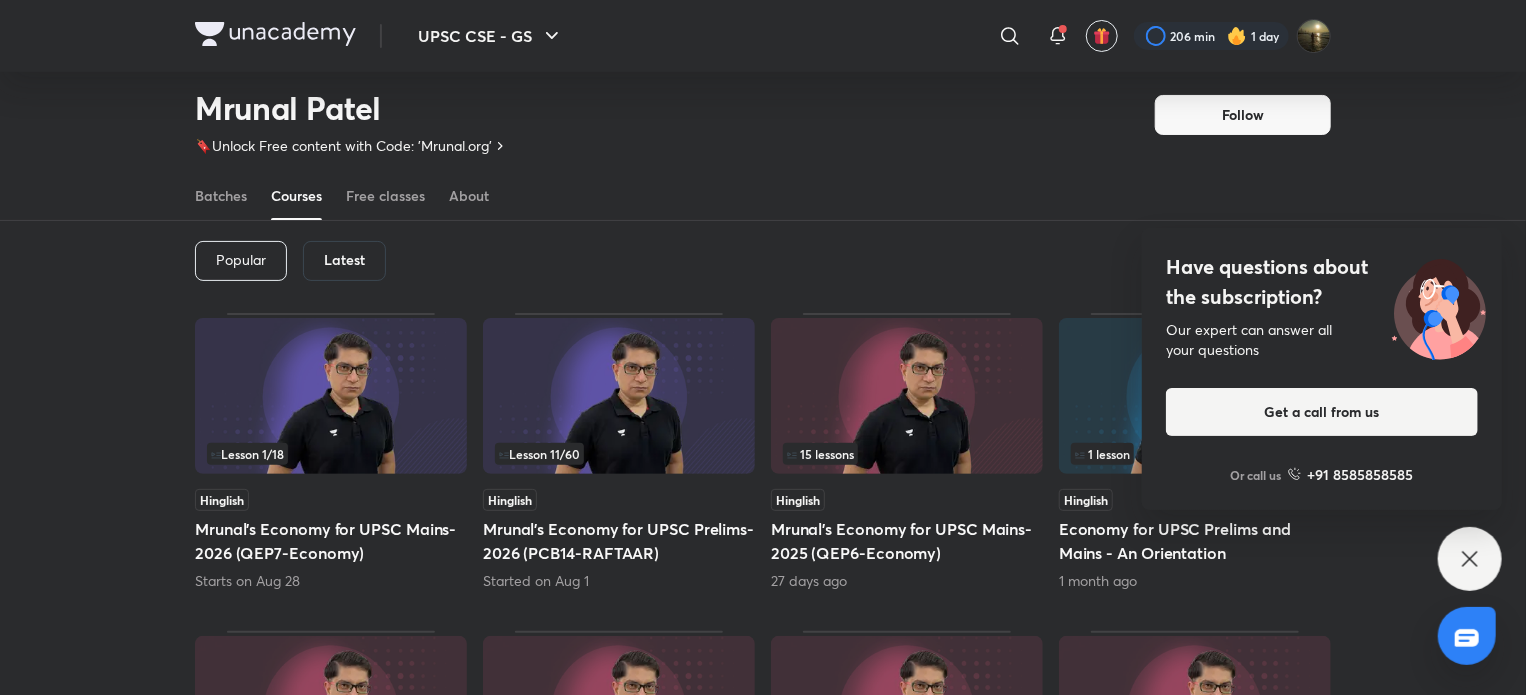 click at bounding box center [619, 396] 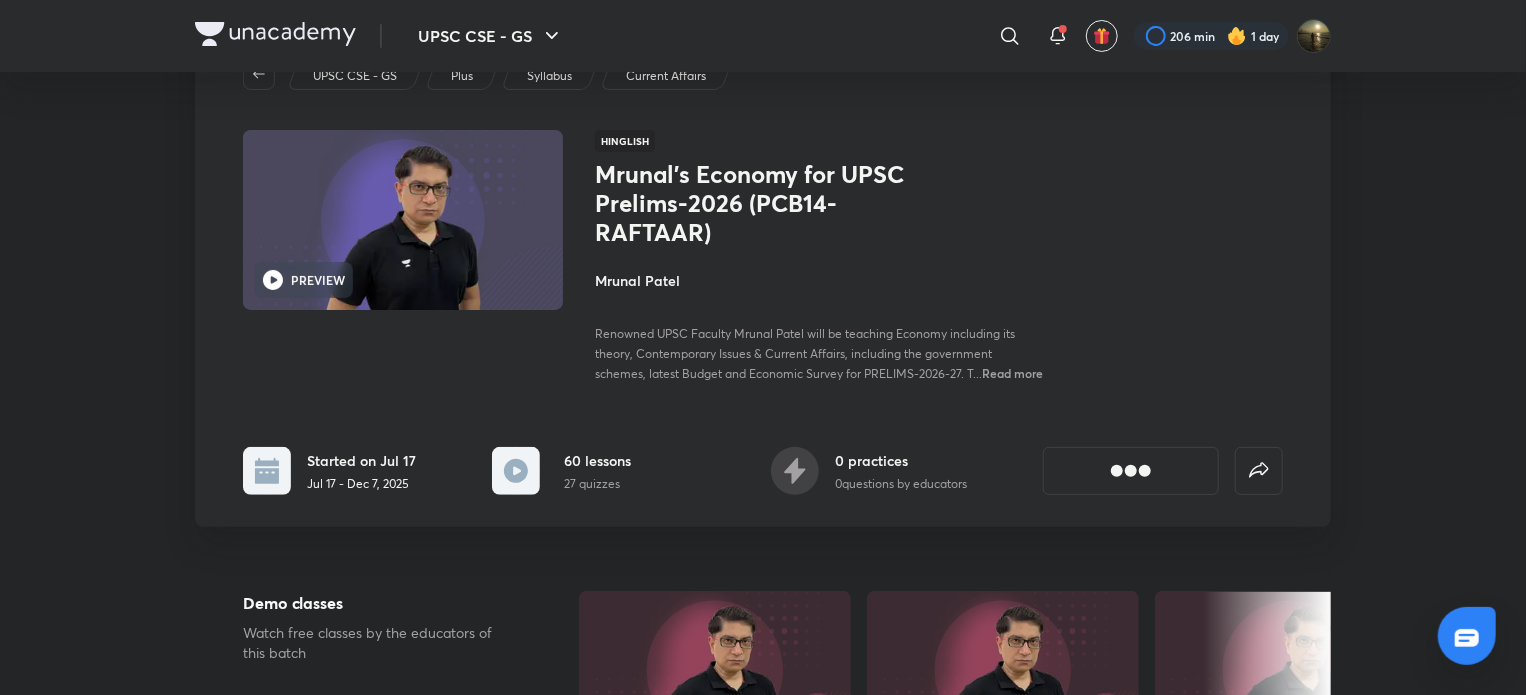 scroll, scrollTop: 0, scrollLeft: 0, axis: both 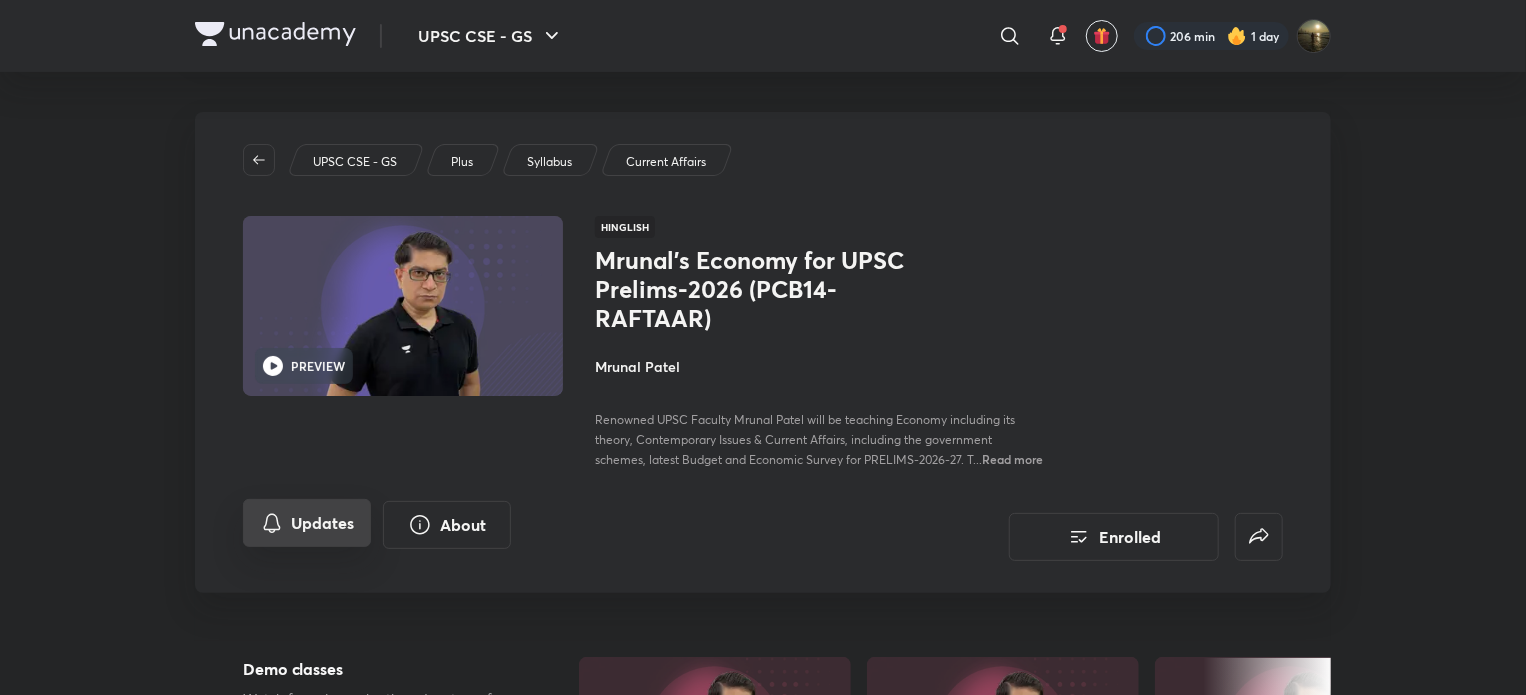 click 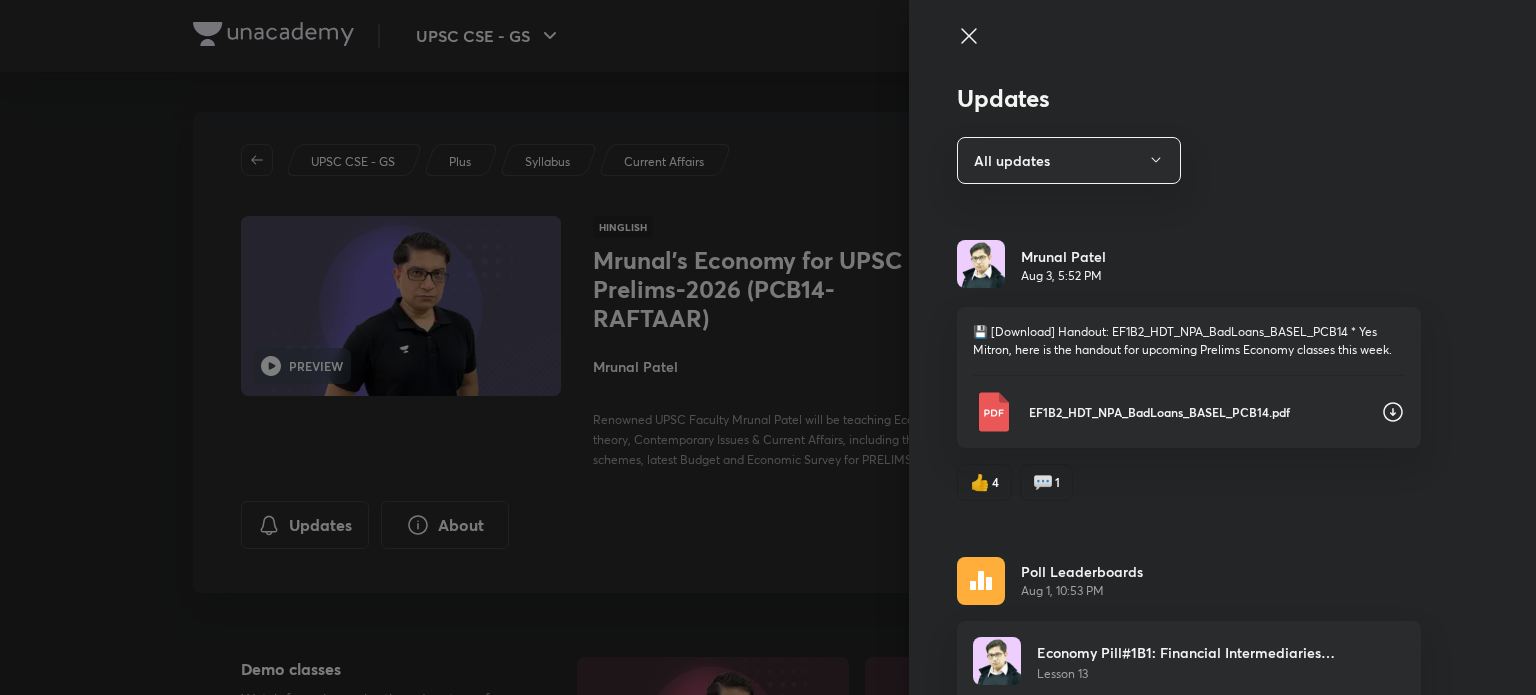 click 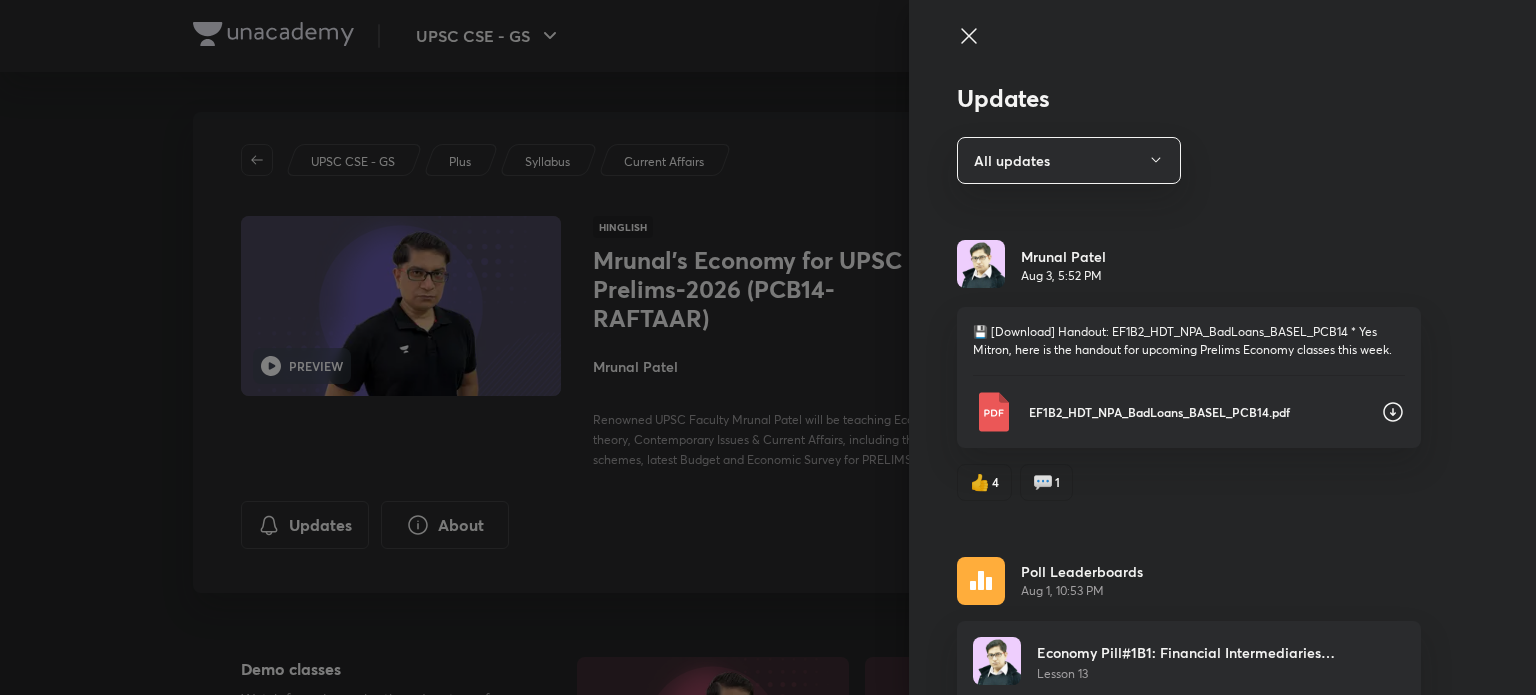 click 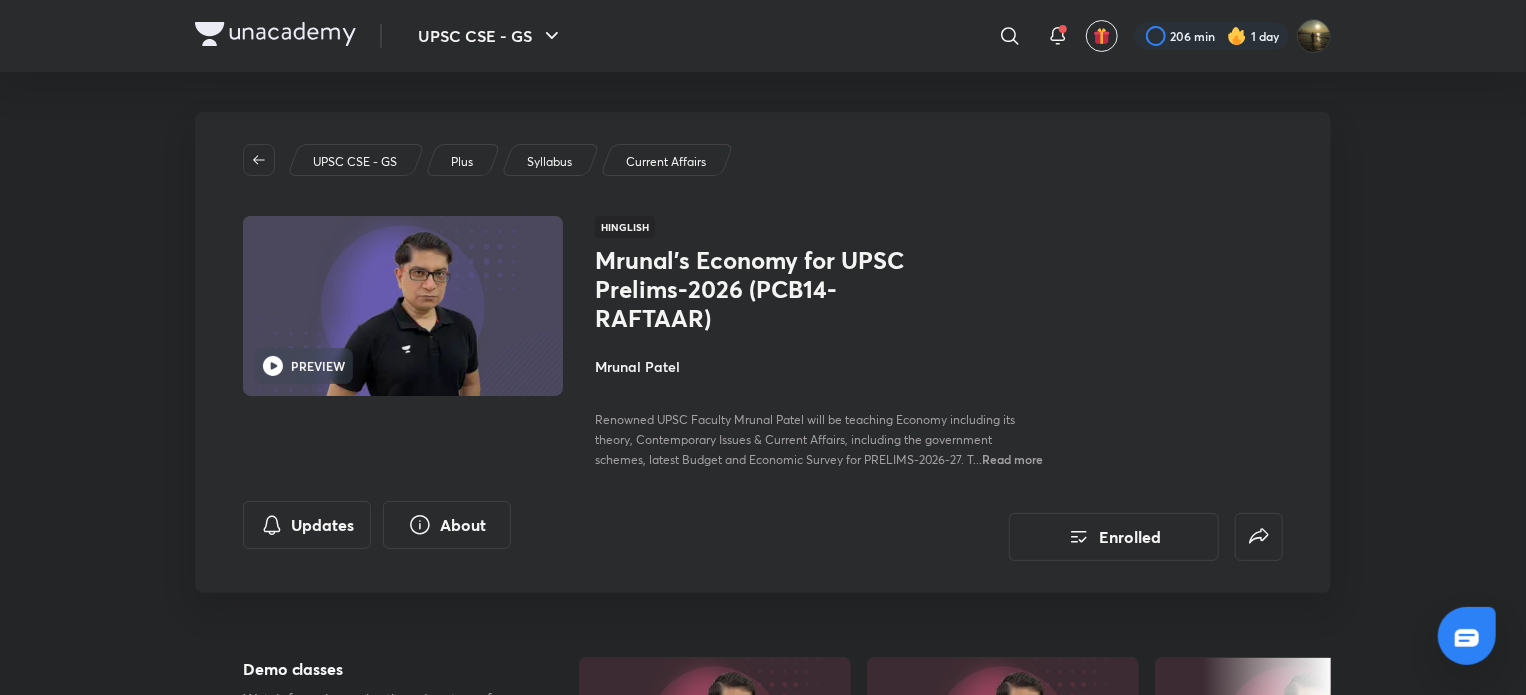 scroll, scrollTop: 86, scrollLeft: 0, axis: vertical 